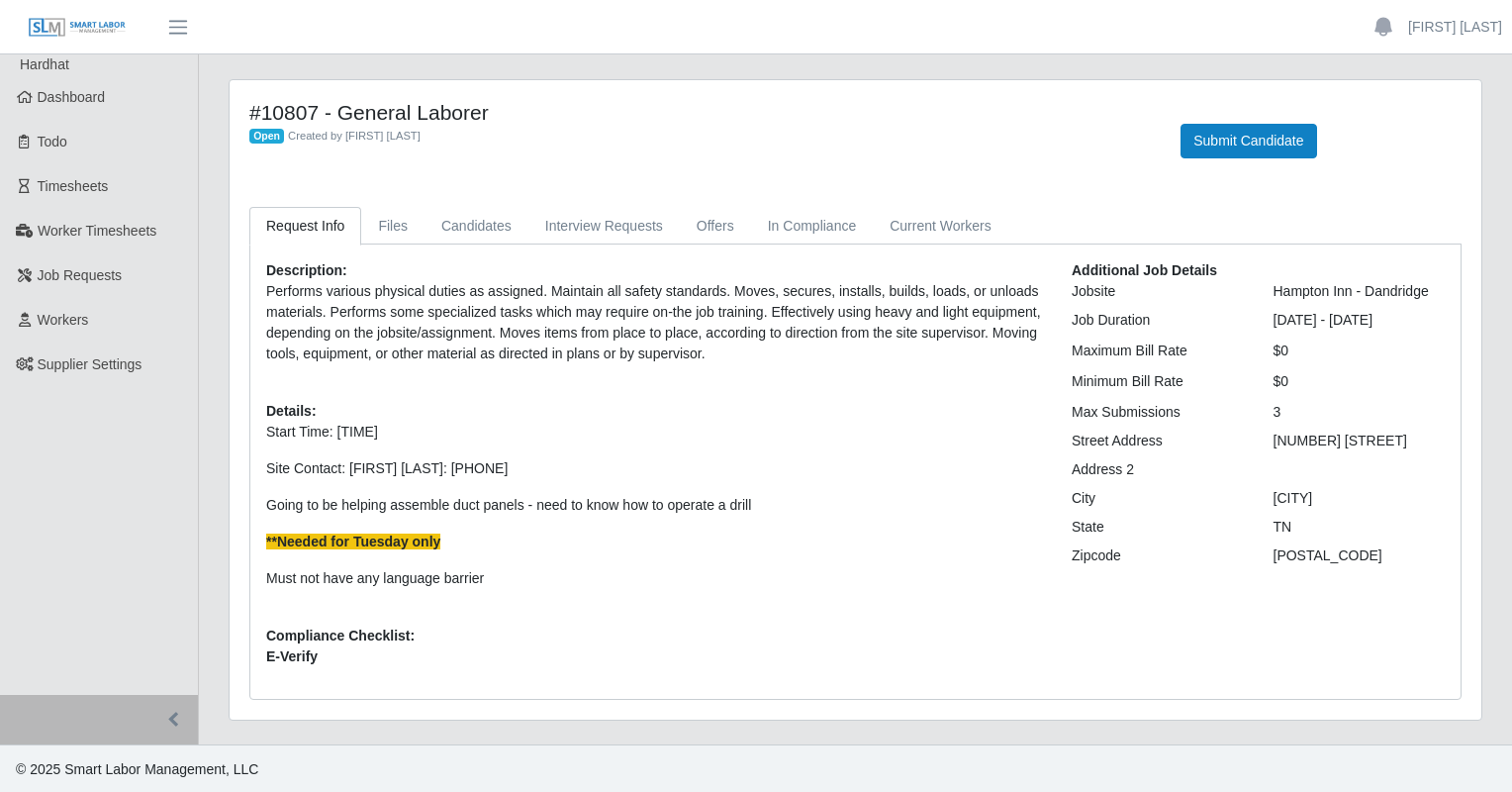 scroll, scrollTop: 0, scrollLeft: 0, axis: both 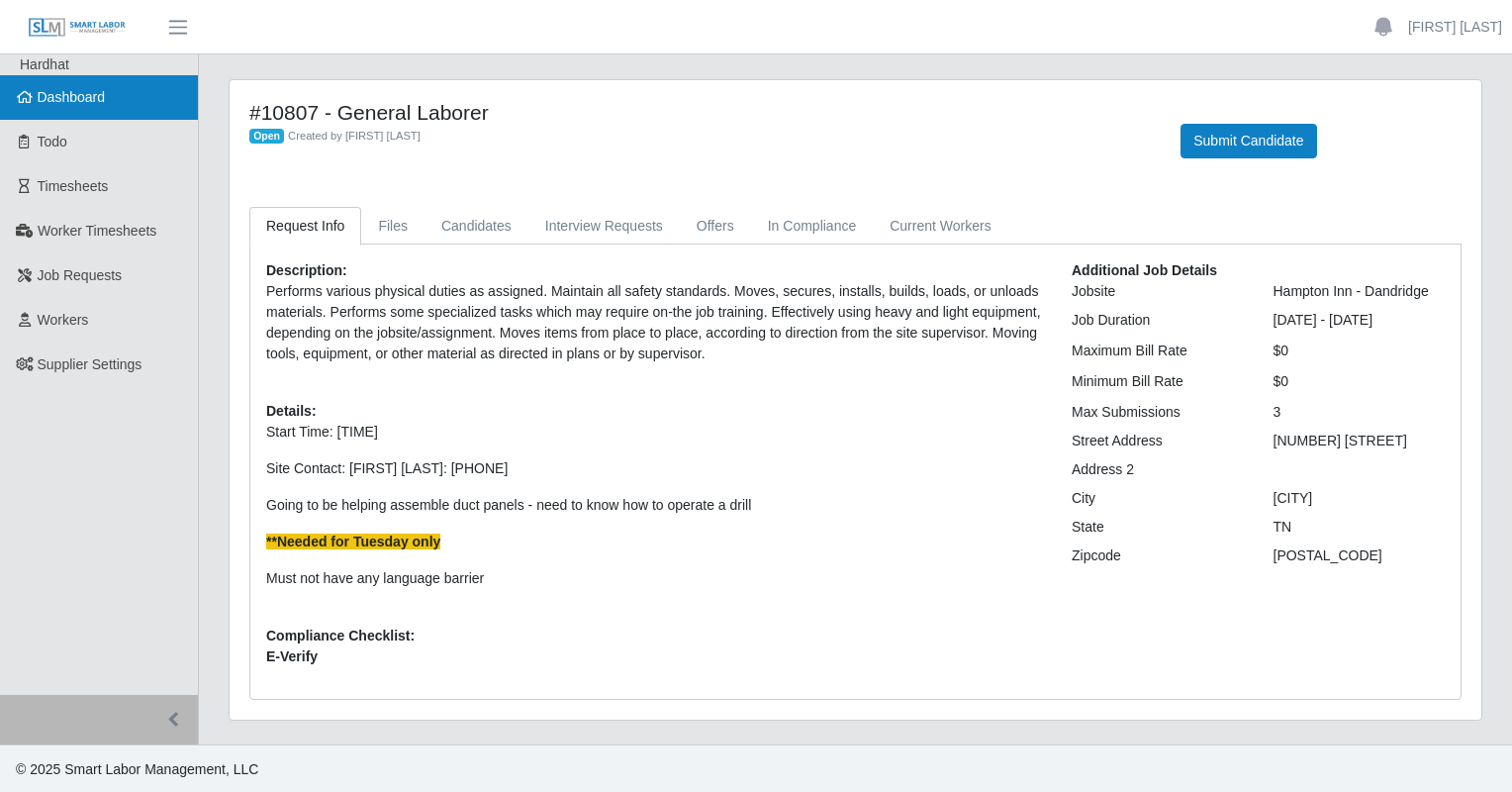 click on "Dashboard" at bounding box center [99, 97] 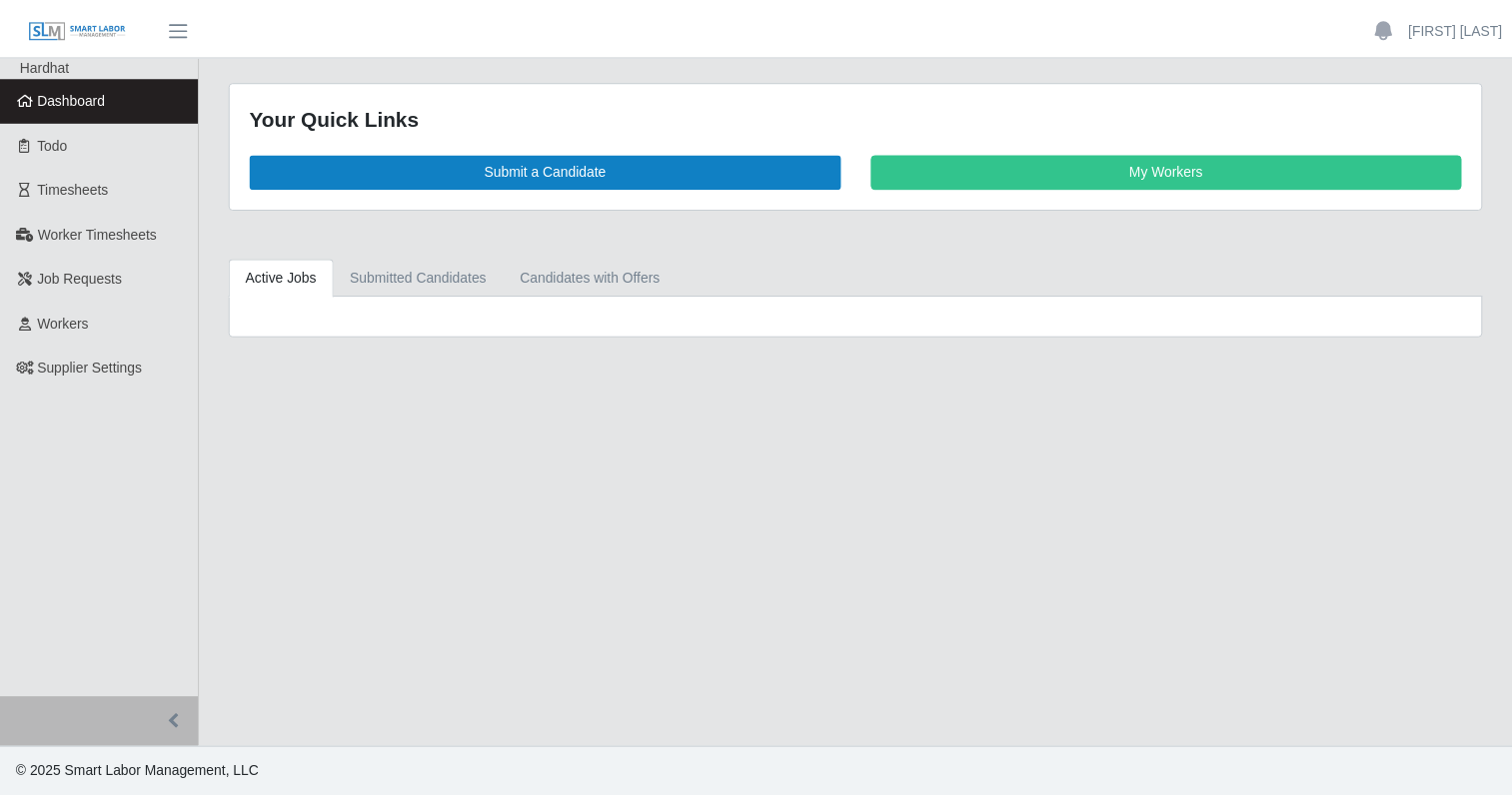 scroll, scrollTop: 0, scrollLeft: 0, axis: both 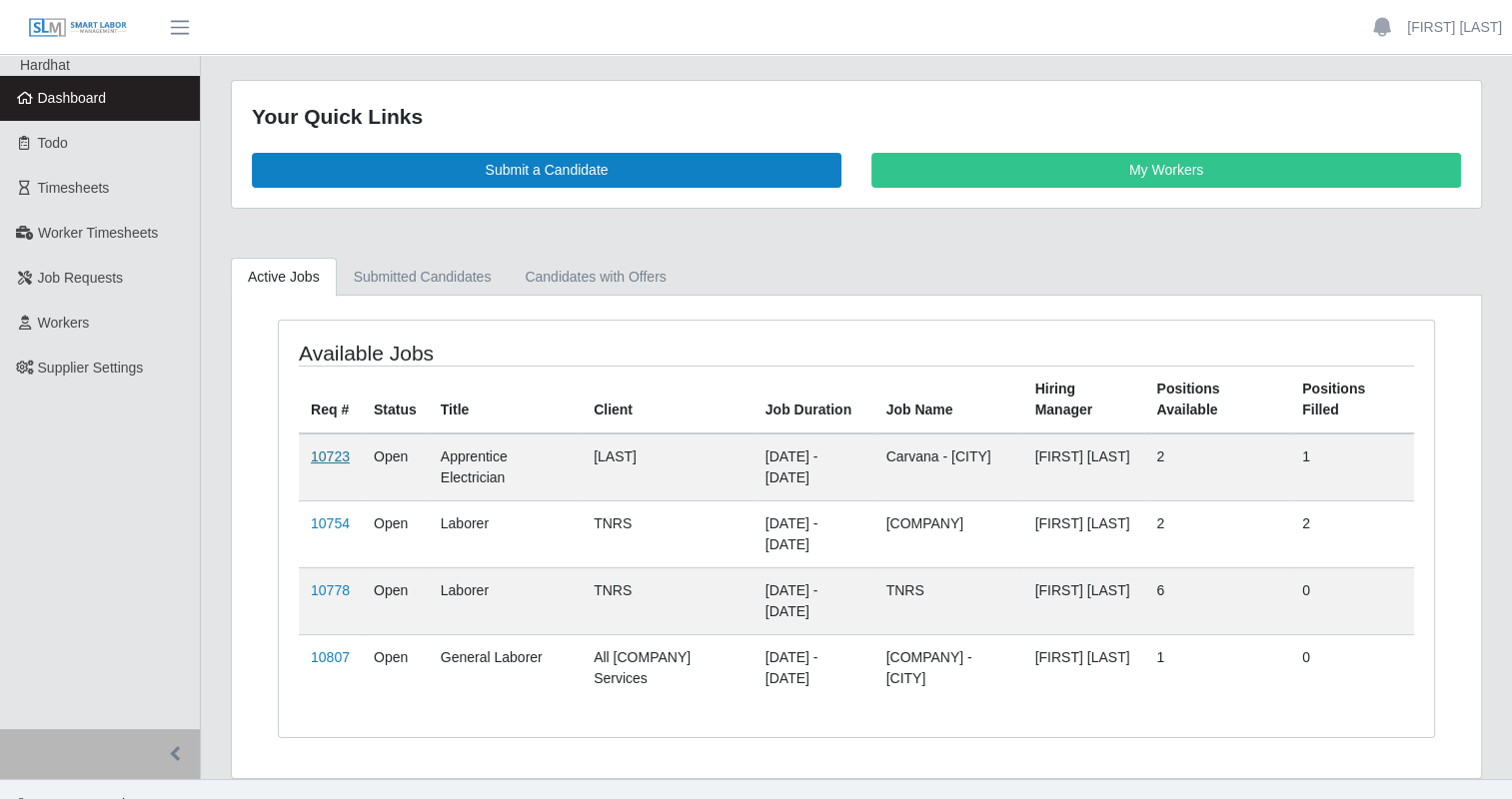click on "10723" at bounding box center (330, 456) 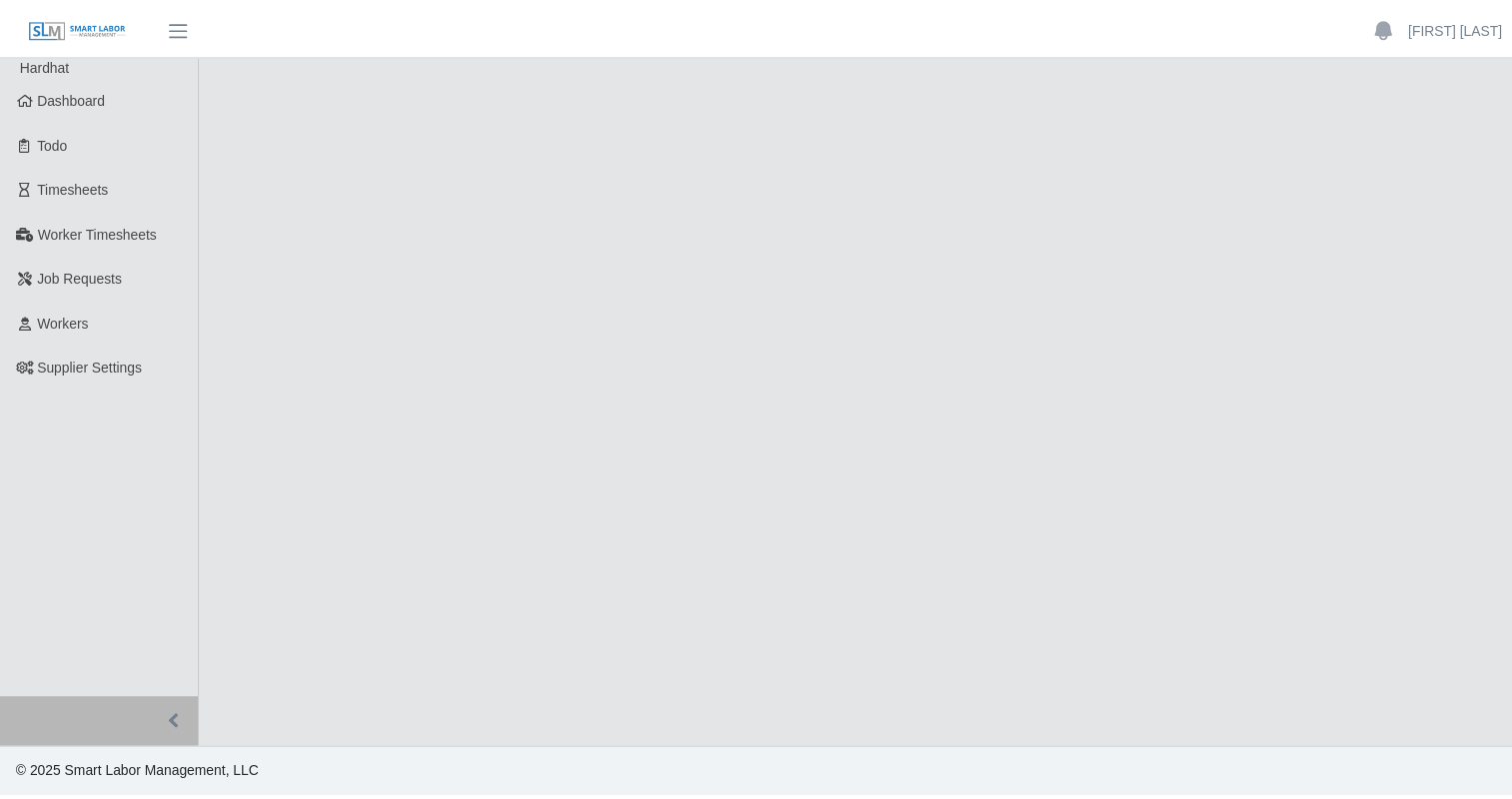 scroll, scrollTop: 0, scrollLeft: 0, axis: both 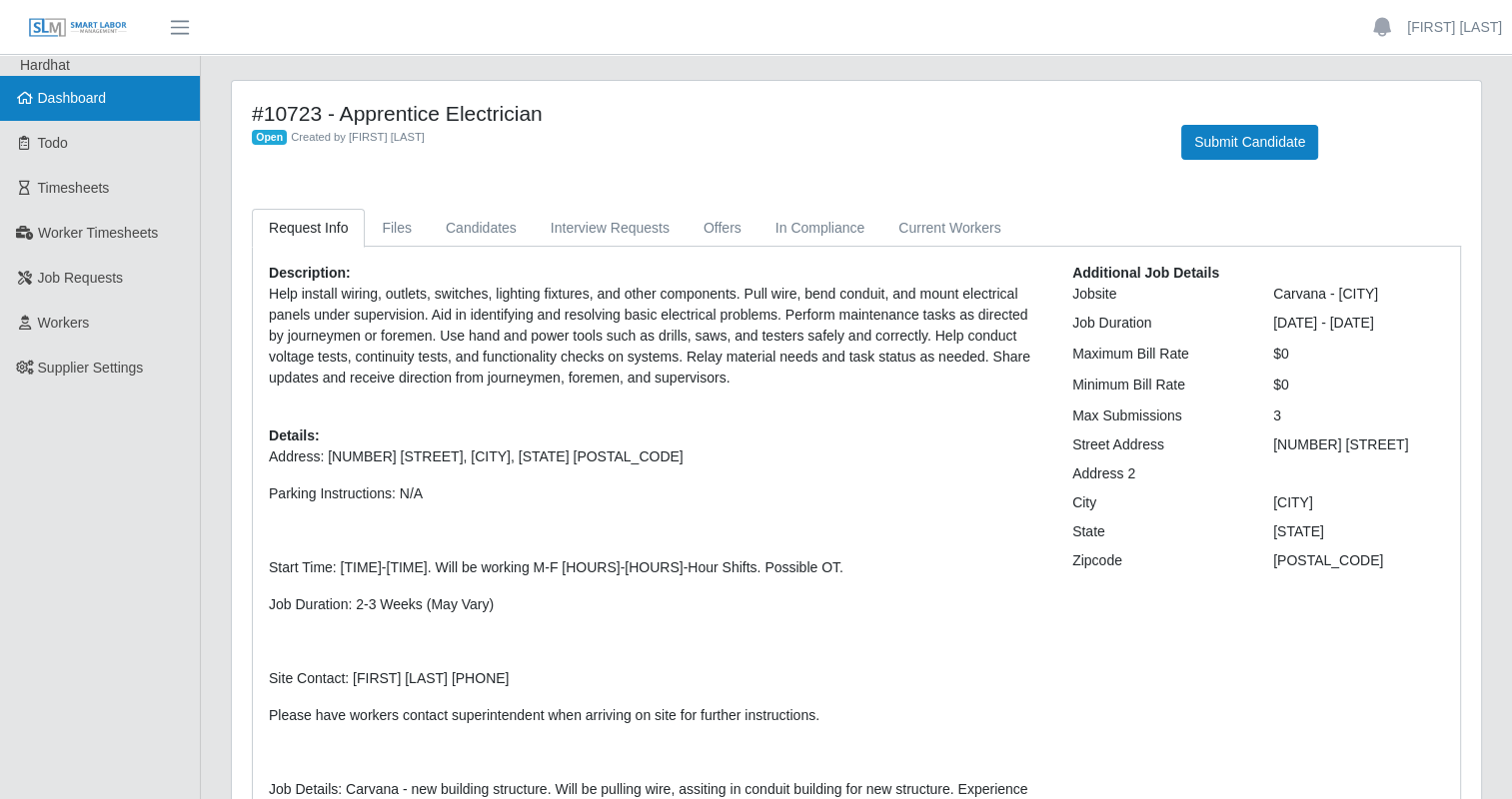 click on "Dashboard" at bounding box center [100, 98] 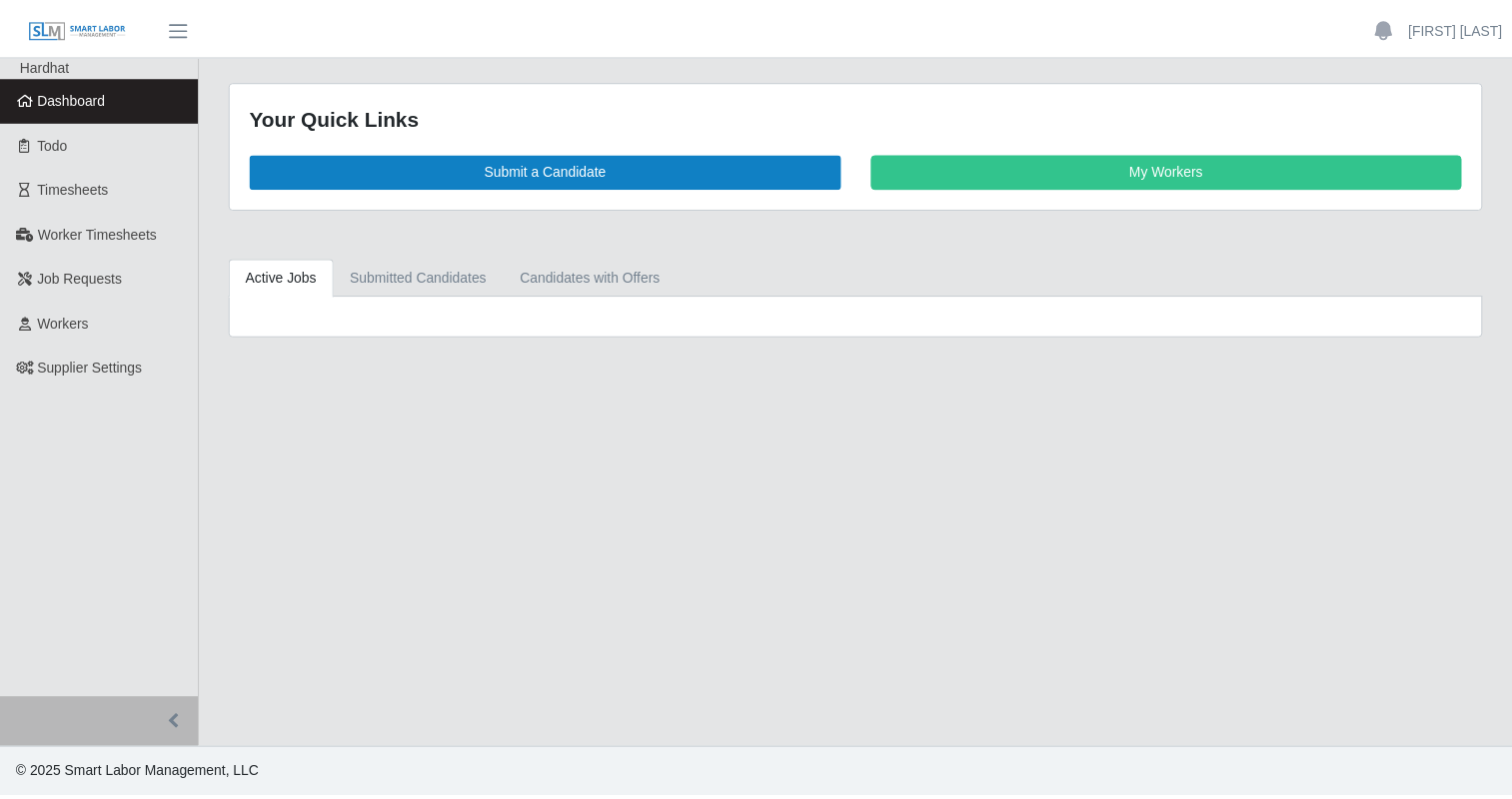 scroll, scrollTop: 0, scrollLeft: 0, axis: both 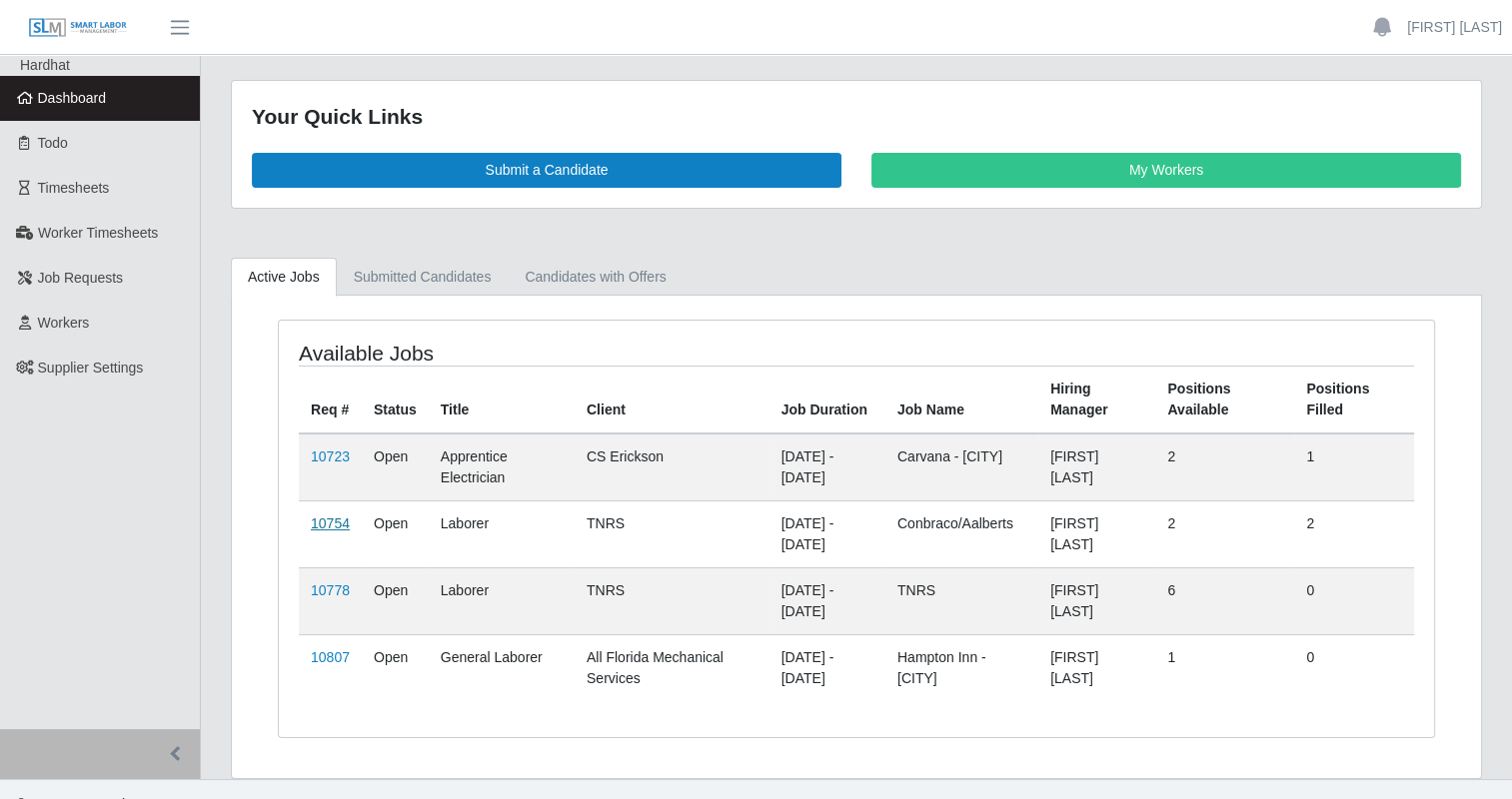 click on "10754" at bounding box center [330, 523] 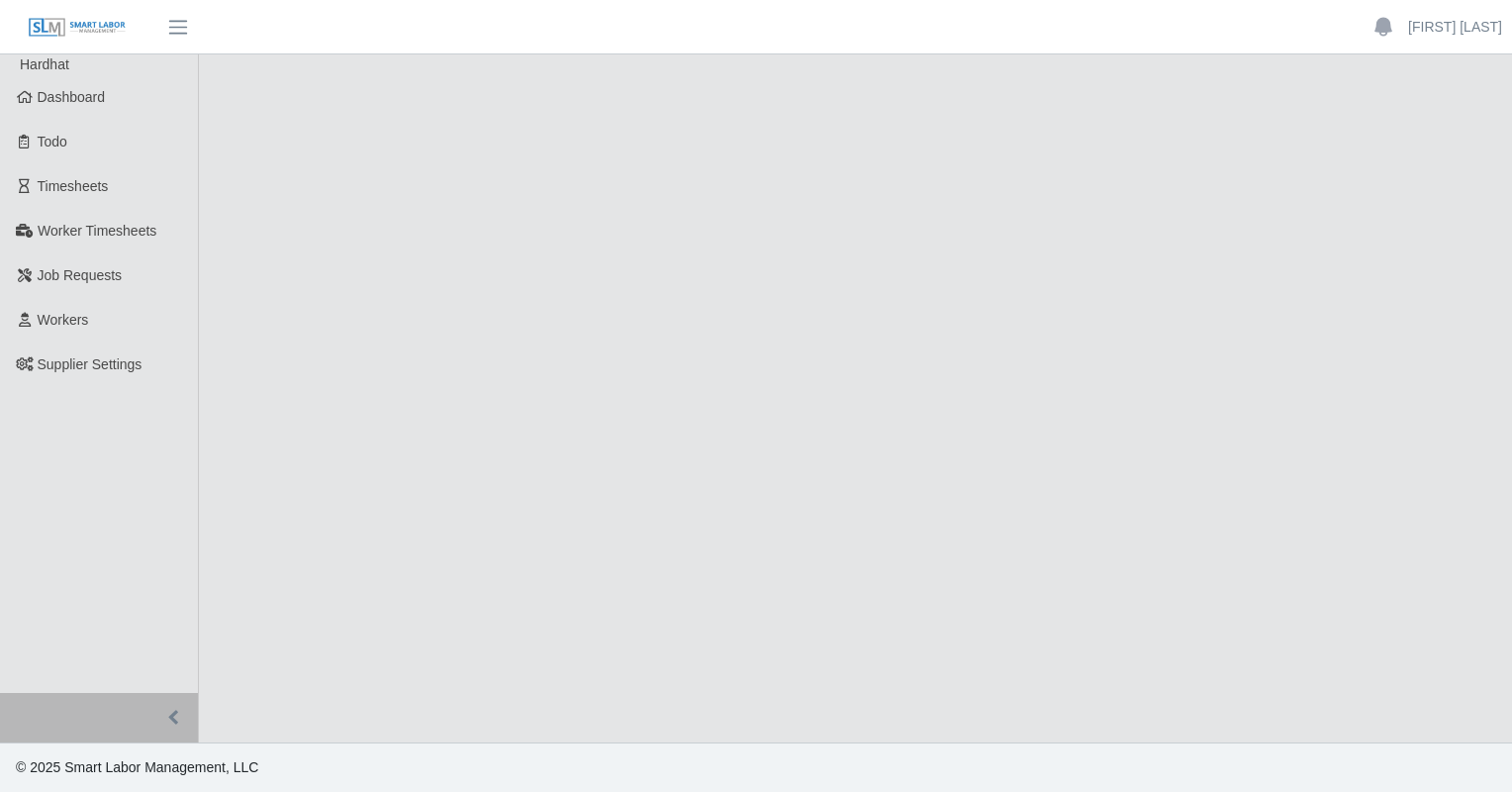 scroll, scrollTop: 0, scrollLeft: 0, axis: both 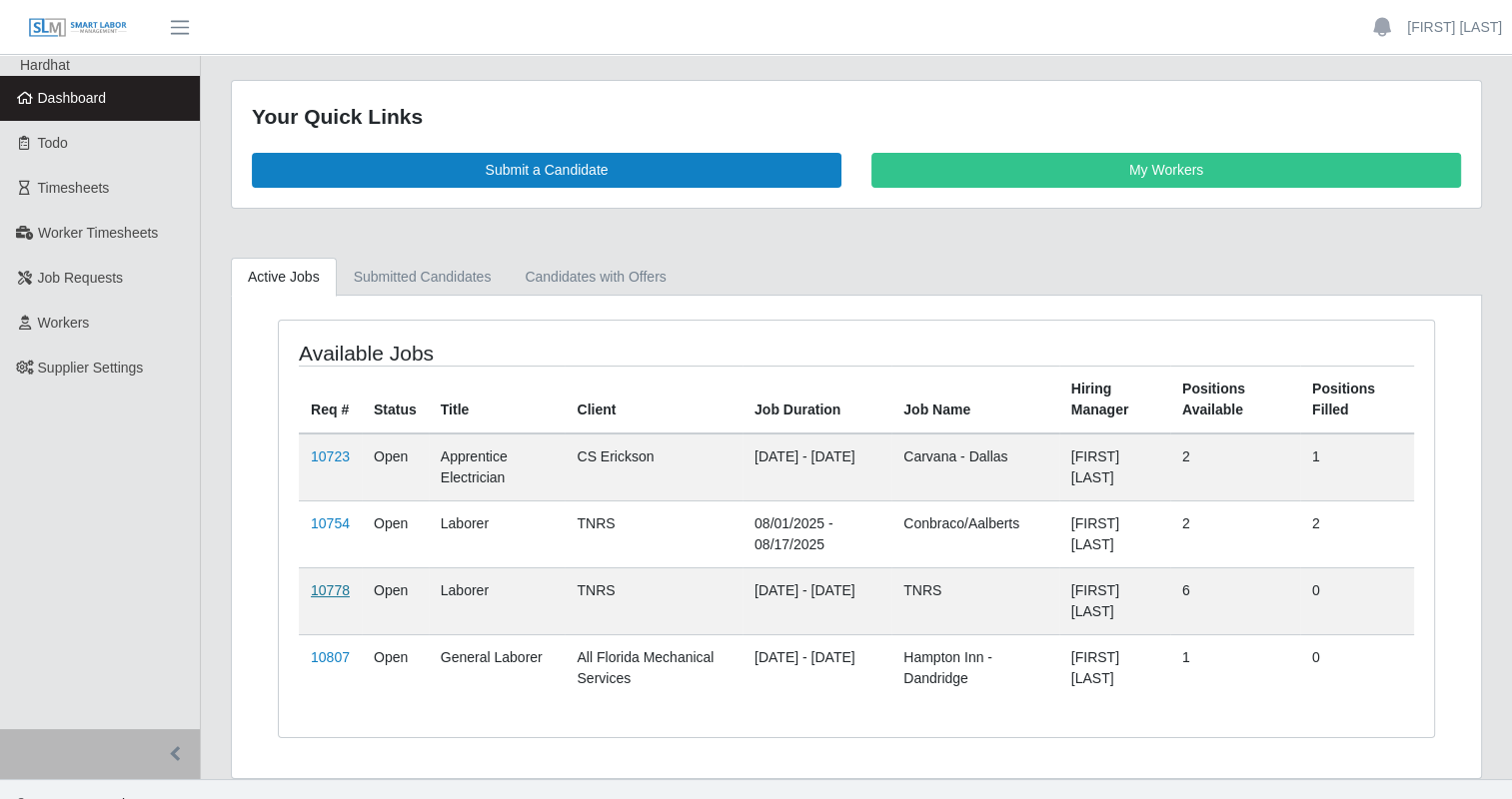 click on "10778" at bounding box center [330, 590] 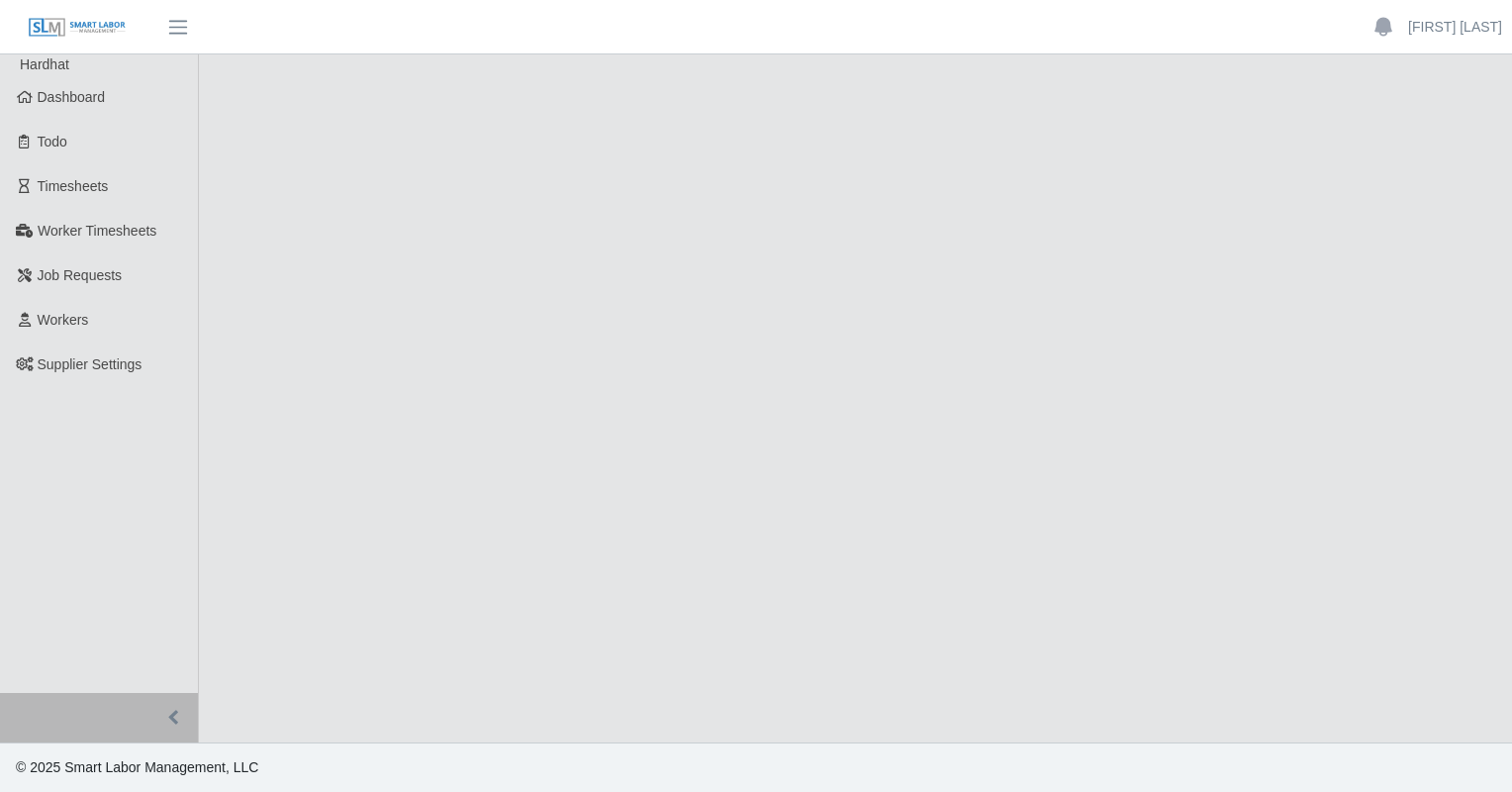 scroll, scrollTop: 0, scrollLeft: 0, axis: both 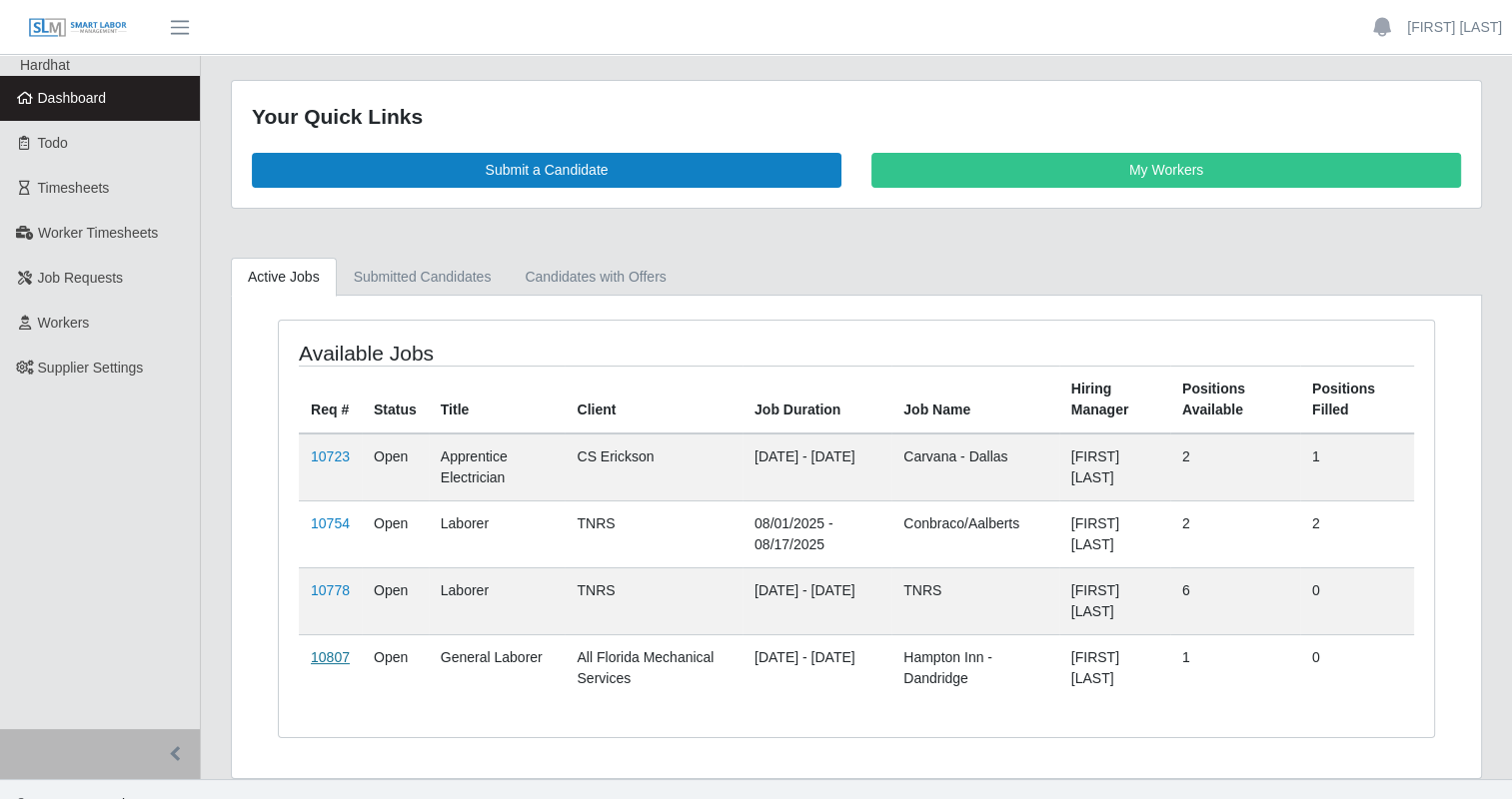 click on "10807" at bounding box center (330, 657) 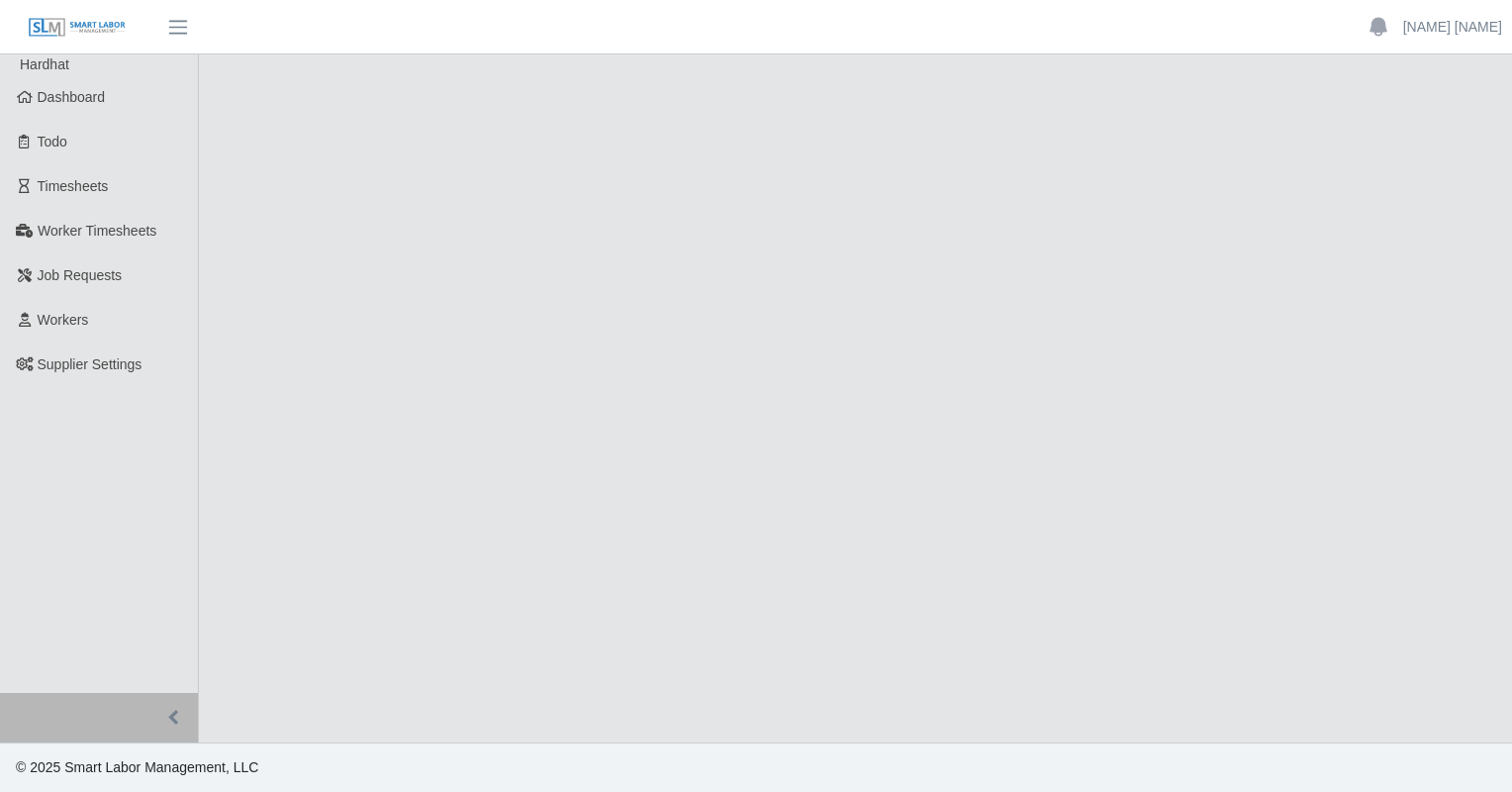 scroll, scrollTop: 0, scrollLeft: 0, axis: both 